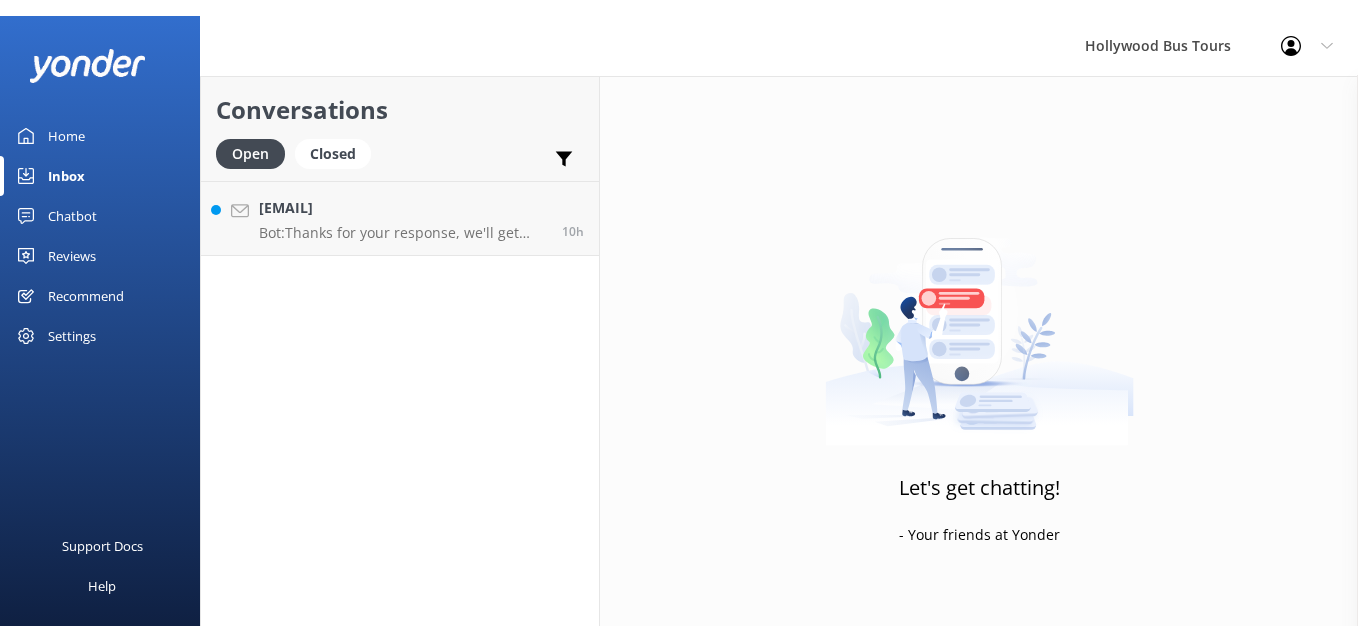 scroll, scrollTop: 0, scrollLeft: 0, axis: both 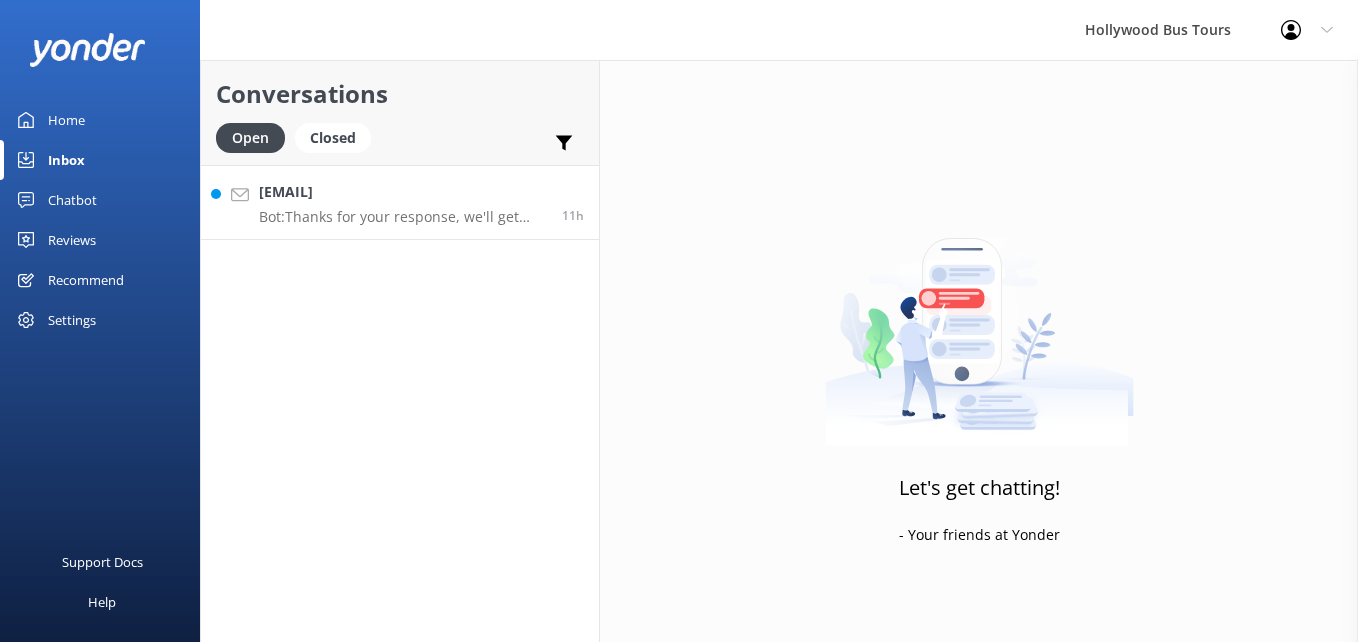 click on "Bot:  Thanks for your response, we'll get back to you as soon as we can during opening hours." at bounding box center (403, 217) 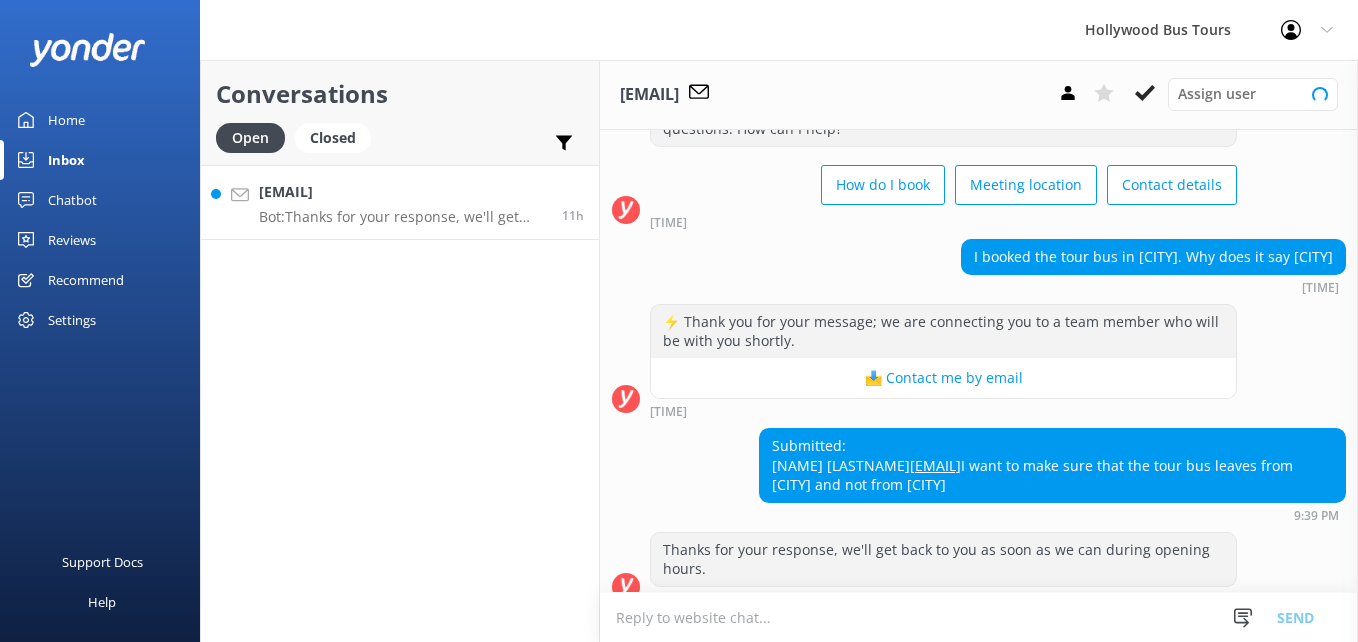 scroll, scrollTop: 135, scrollLeft: 0, axis: vertical 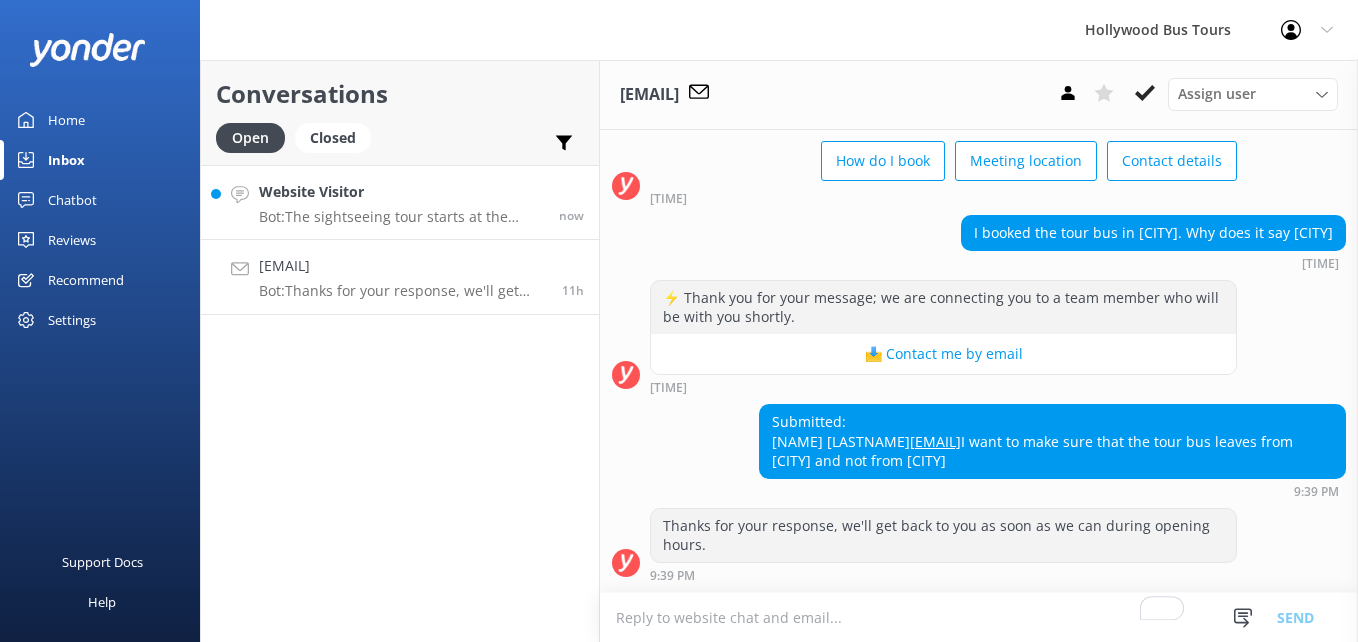 click on "Website Visitor" at bounding box center [401, 192] 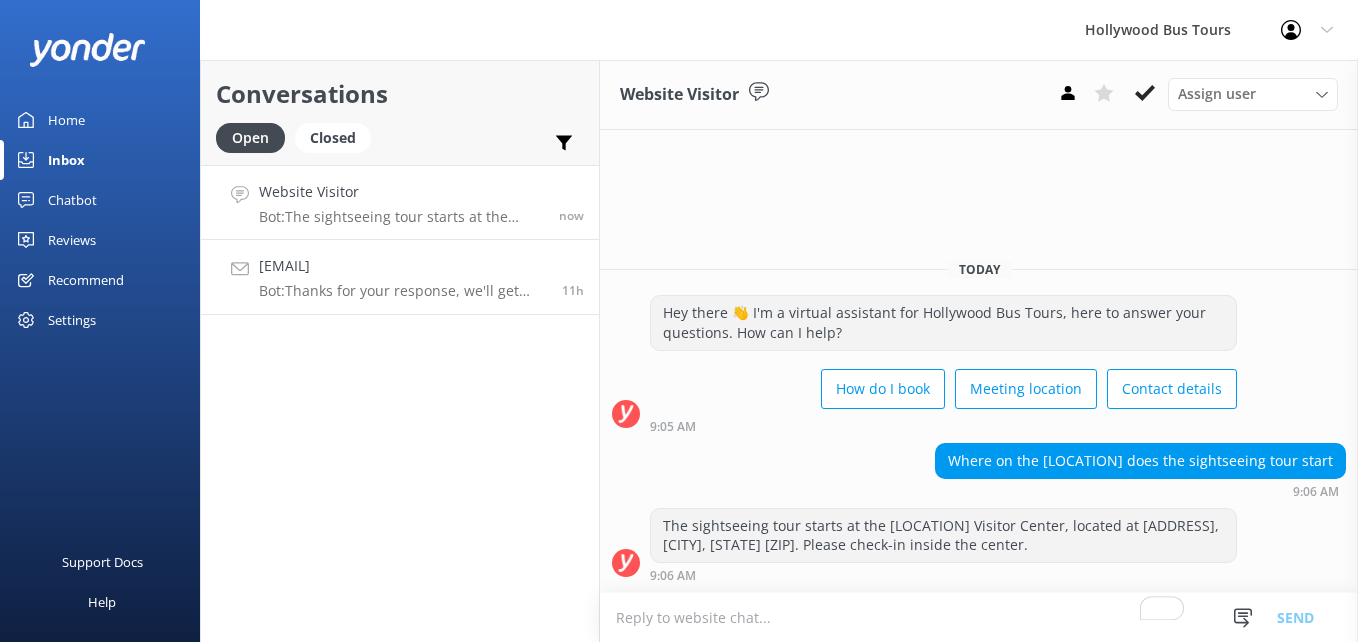 click on "[EMAIL]" at bounding box center (403, 266) 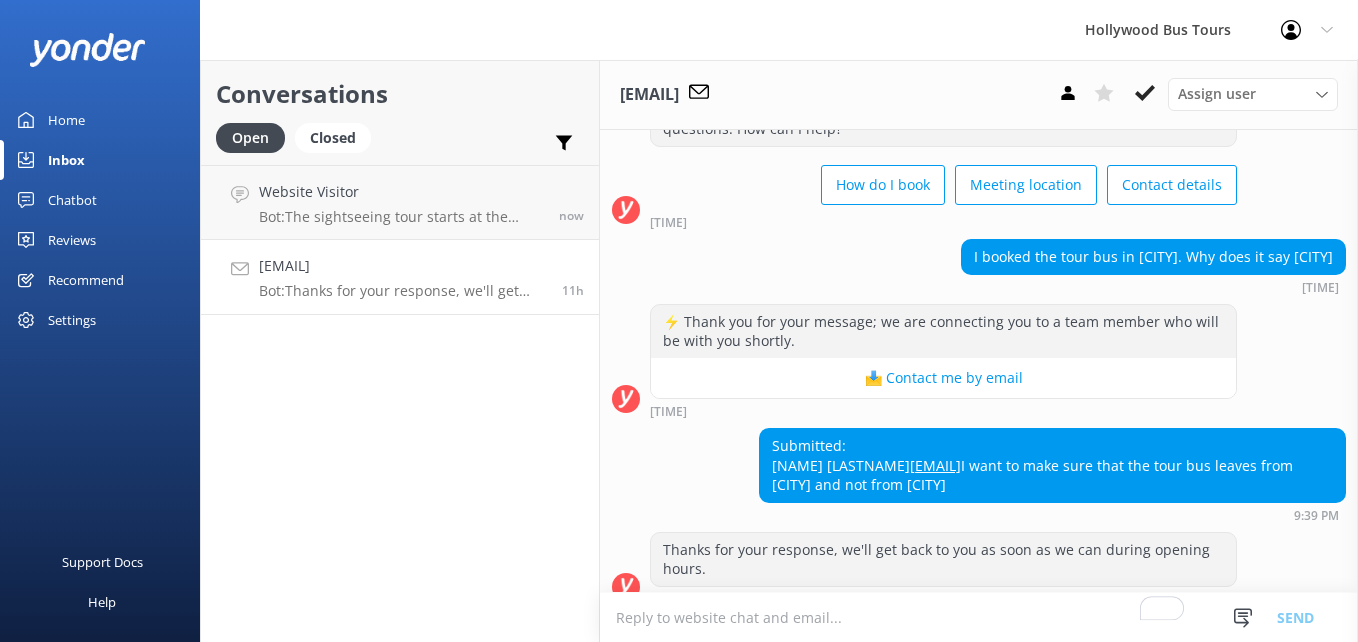 scroll, scrollTop: 135, scrollLeft: 0, axis: vertical 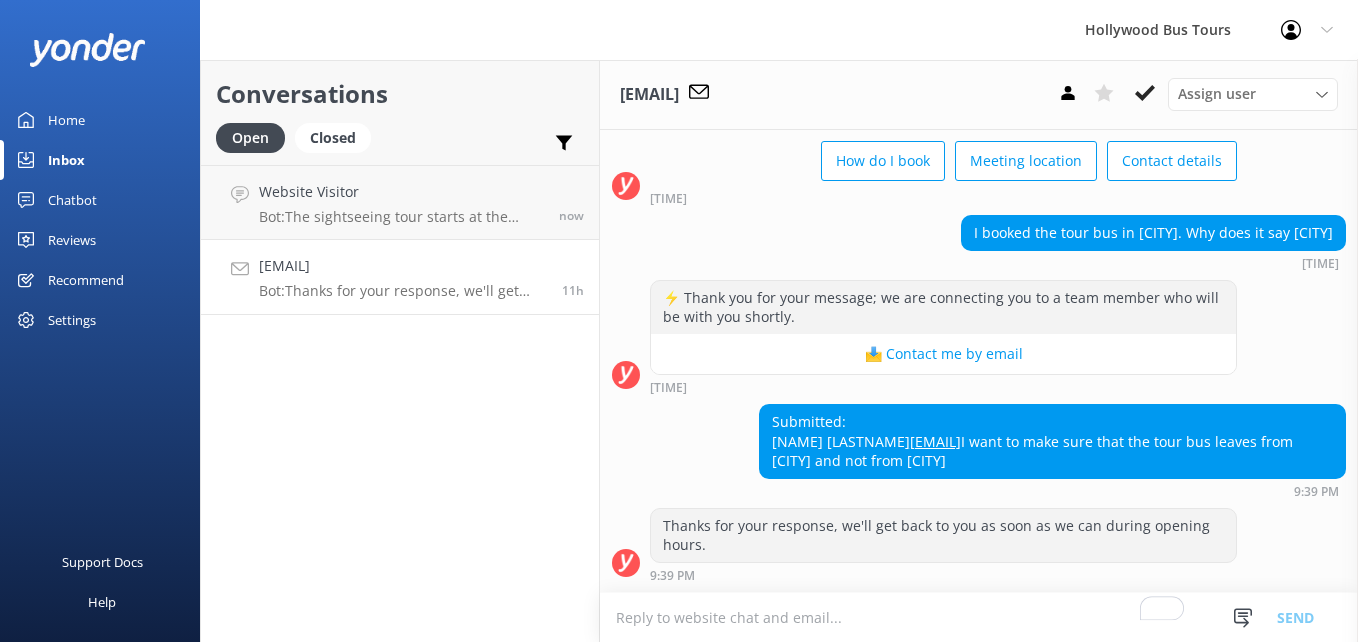 click at bounding box center [979, 617] 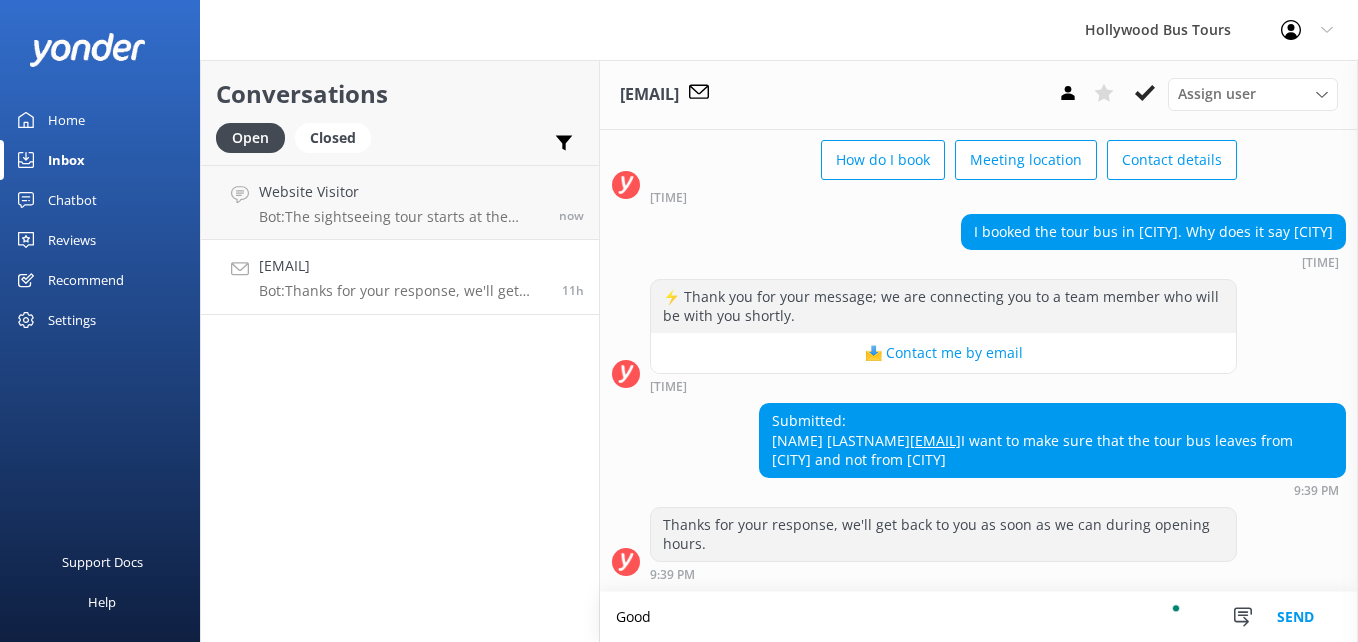 scroll, scrollTop: 136, scrollLeft: 0, axis: vertical 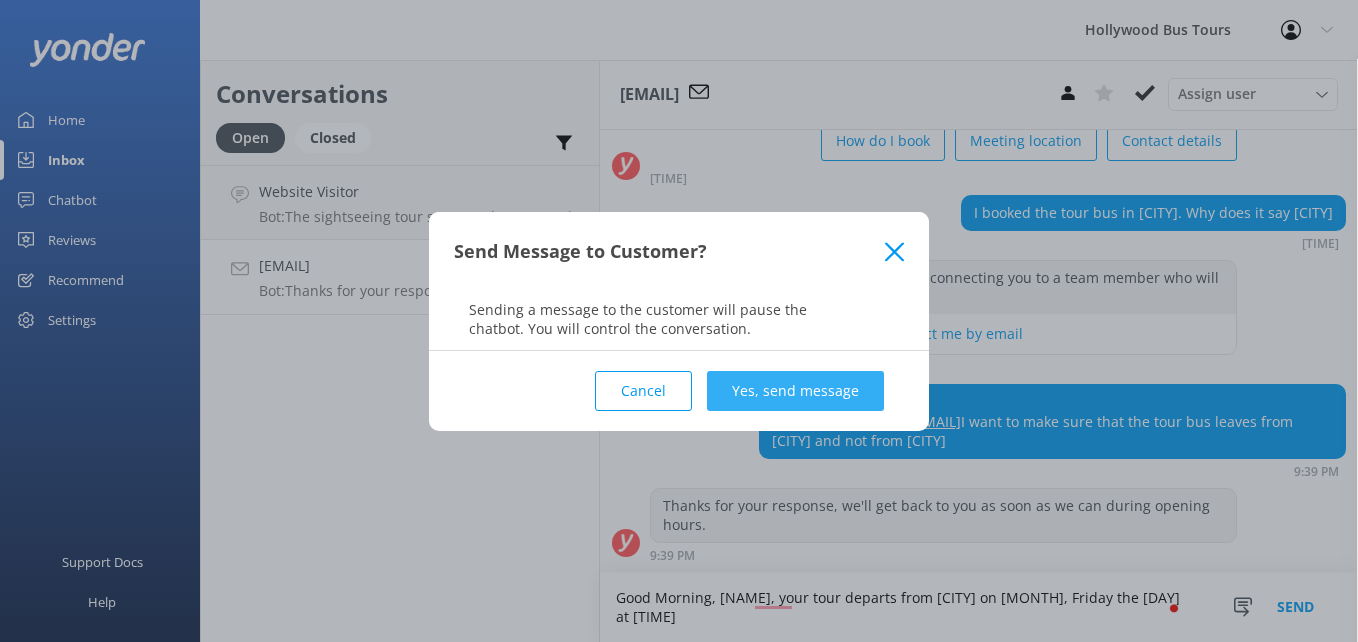 type on "Good Morning, [NAME], your tour departs from [CITY] on [MONTH], Friday the [DAY] at [TIME]" 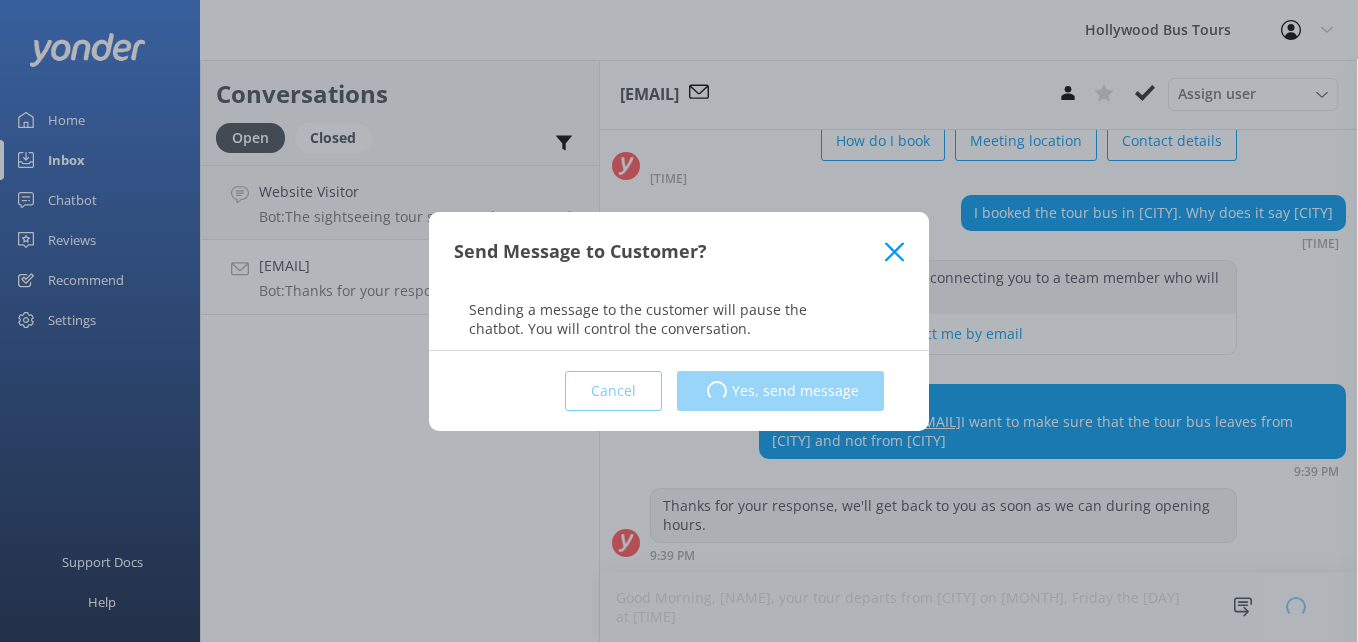 type 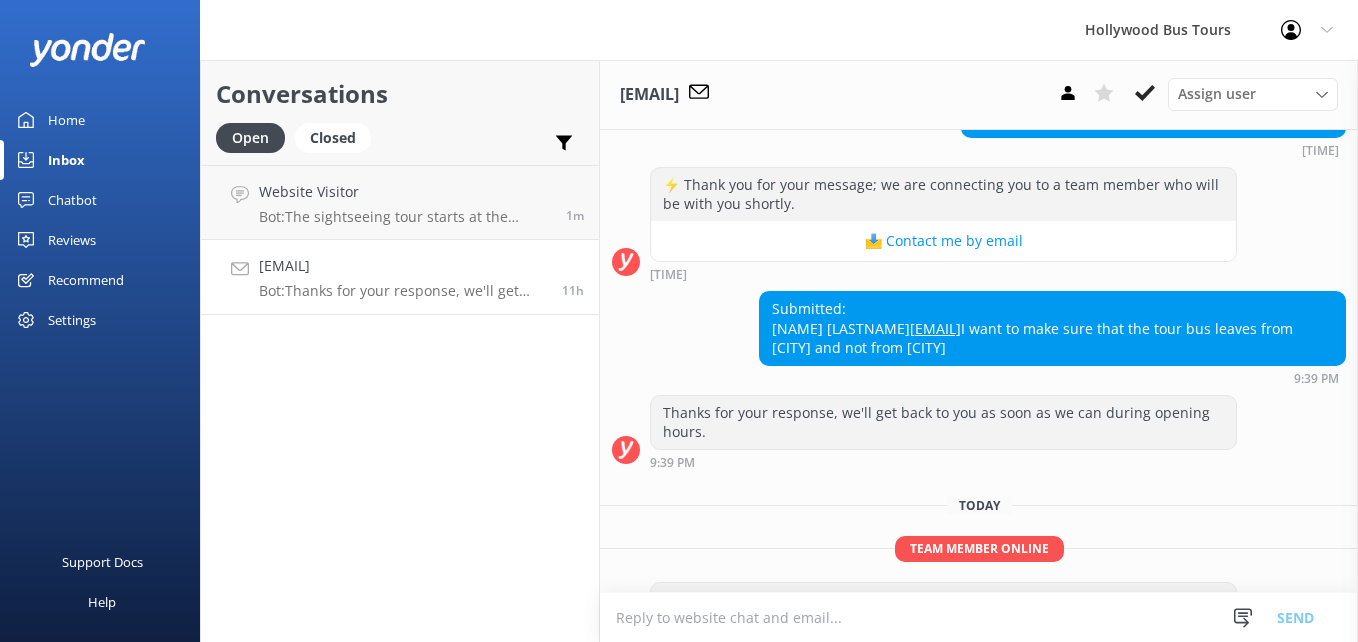 scroll, scrollTop: 321, scrollLeft: 0, axis: vertical 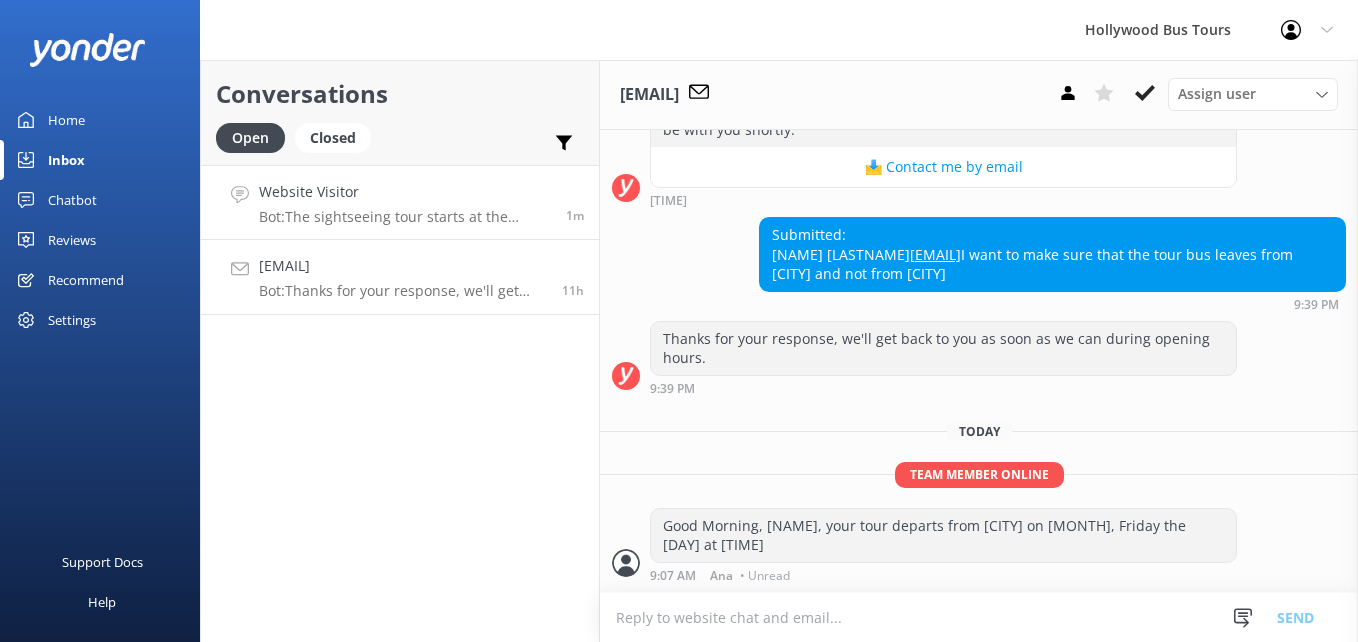 click on "Website Visitor" at bounding box center [405, 192] 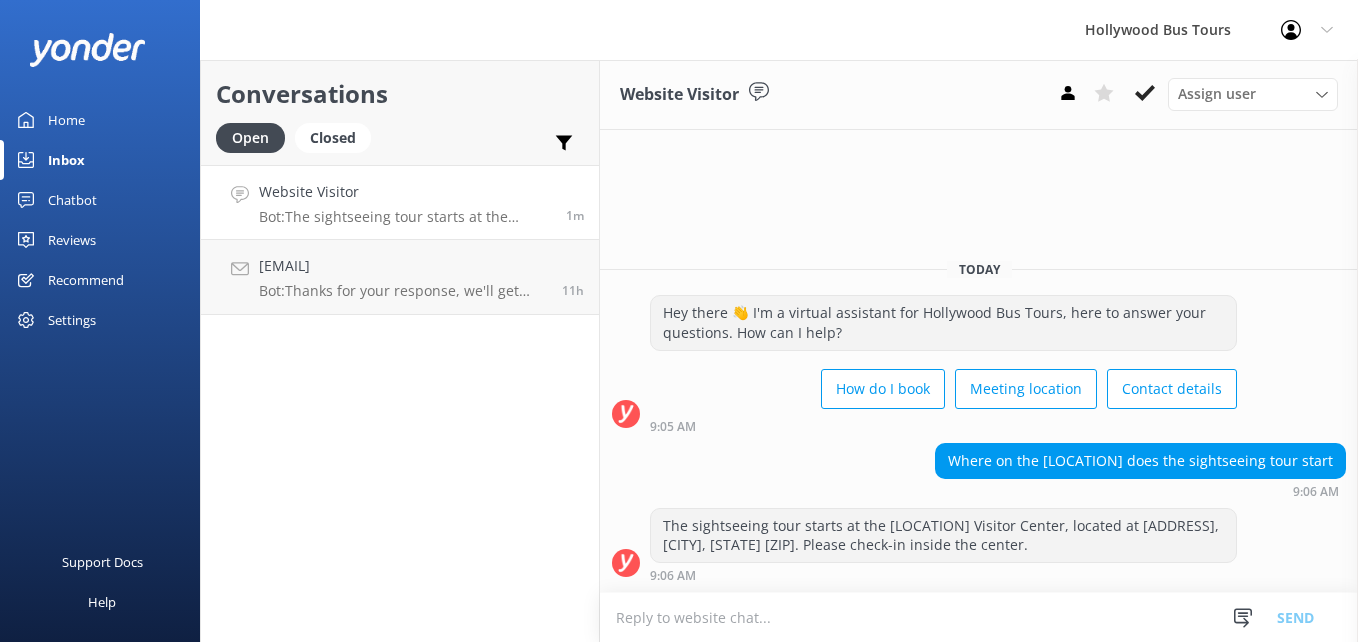 scroll, scrollTop: 0, scrollLeft: 0, axis: both 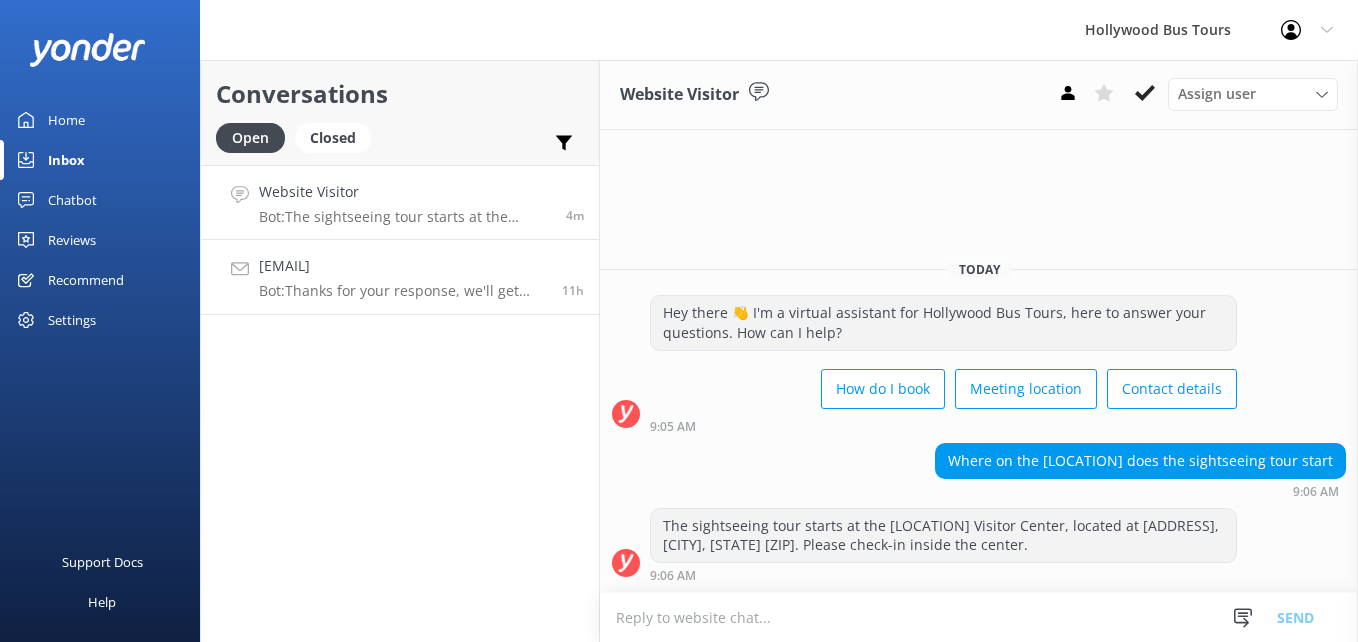 click on "Bot:  Thanks for your response, we'll get back to you as soon as we can during opening hours." at bounding box center (403, 291) 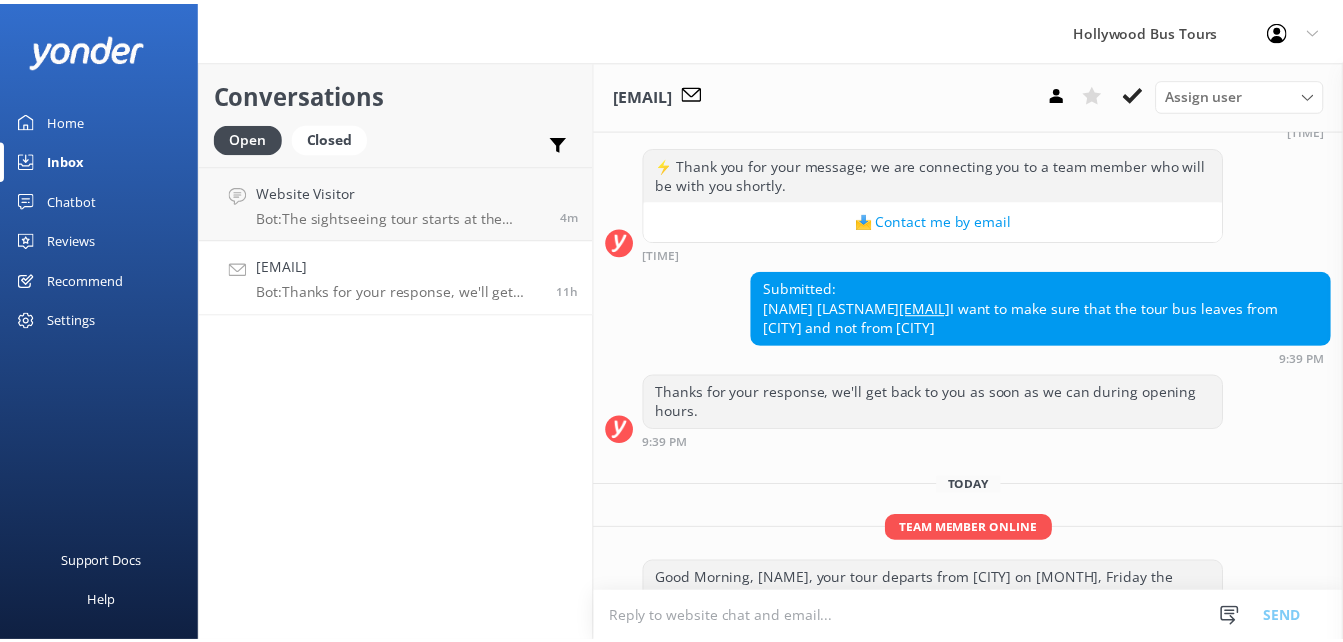 scroll, scrollTop: 321, scrollLeft: 0, axis: vertical 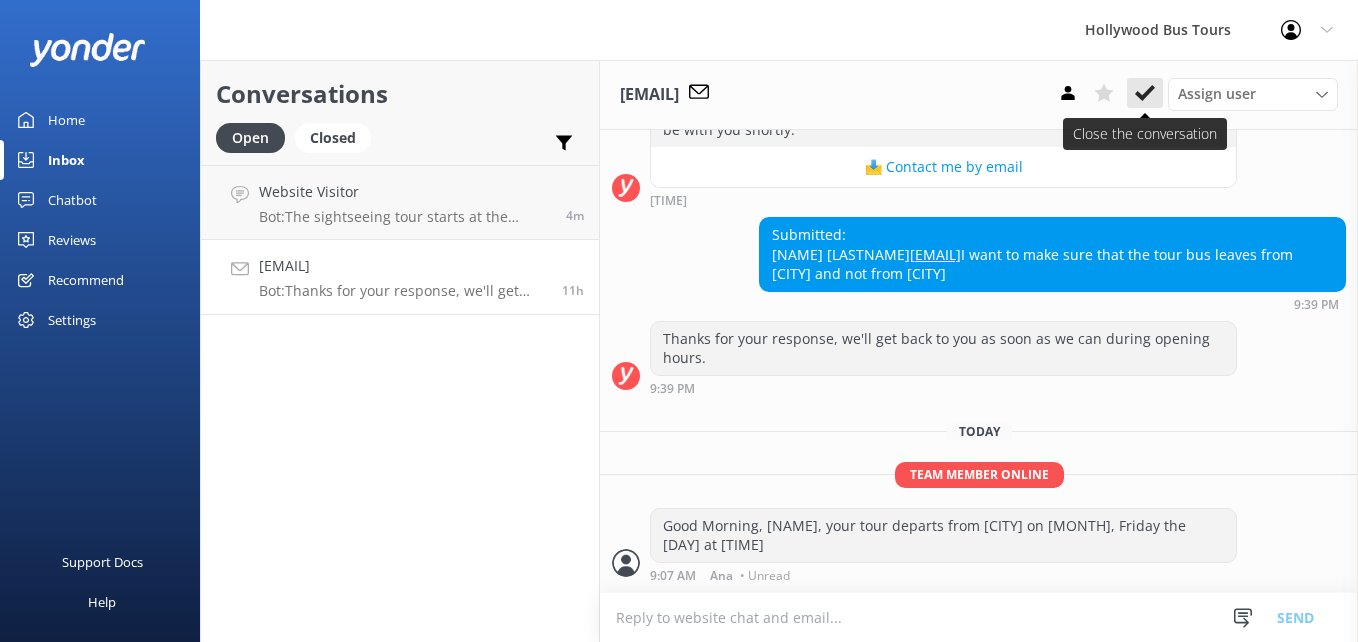 click at bounding box center (1145, 93) 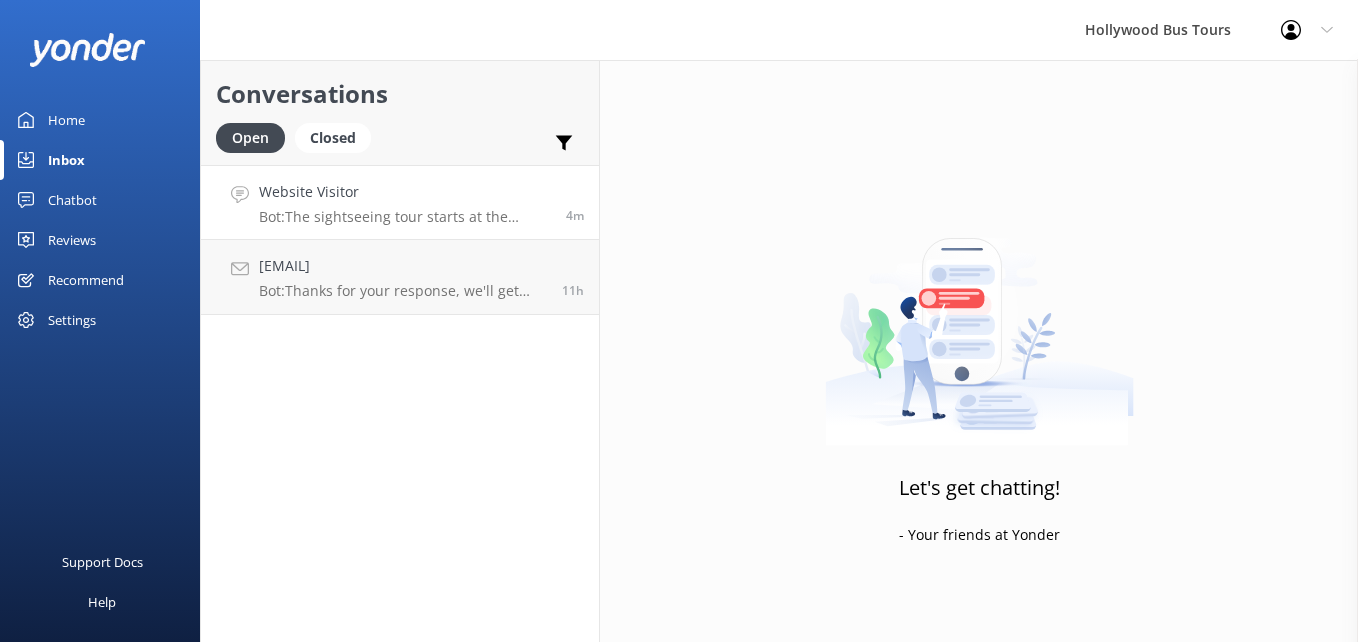 click on "Website Visitor" at bounding box center [405, 192] 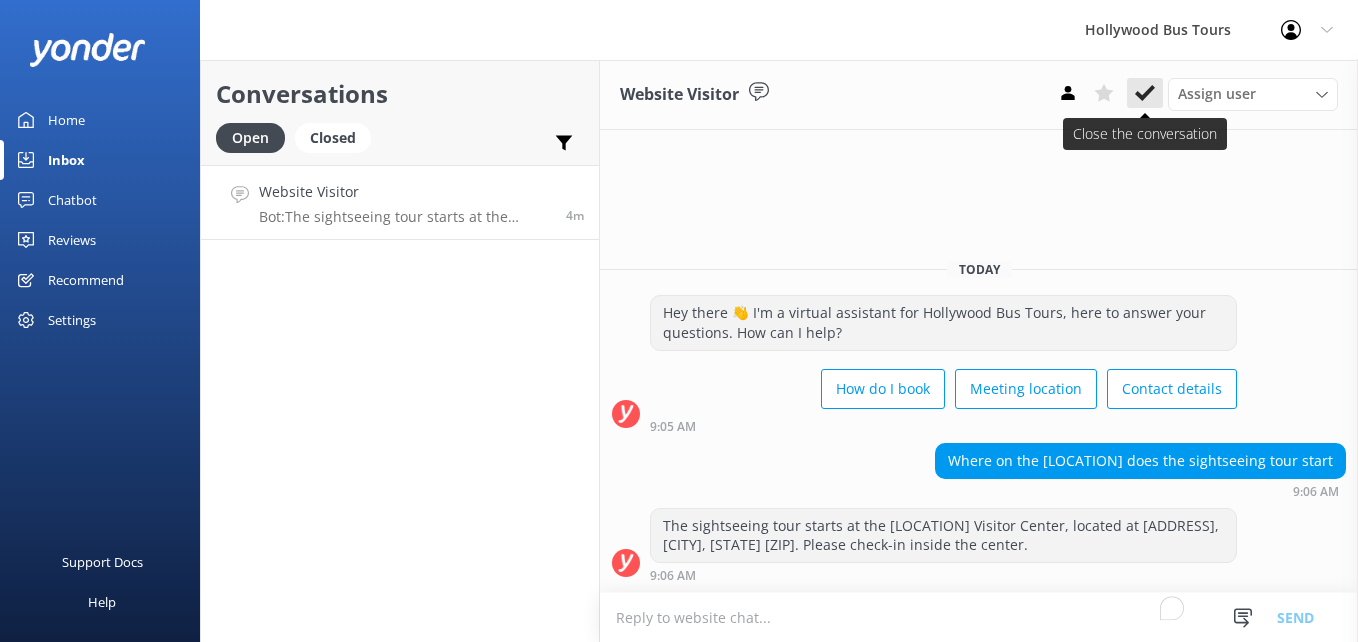 click at bounding box center [1145, 93] 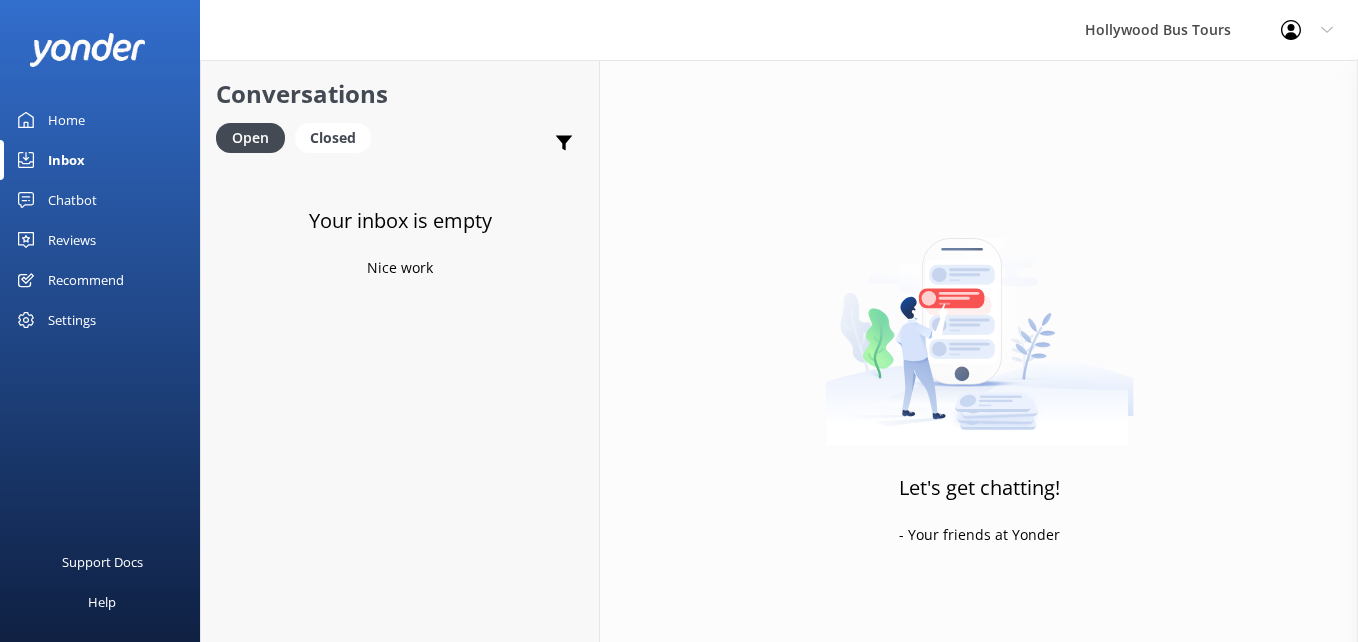 click on "Home" at bounding box center (66, 120) 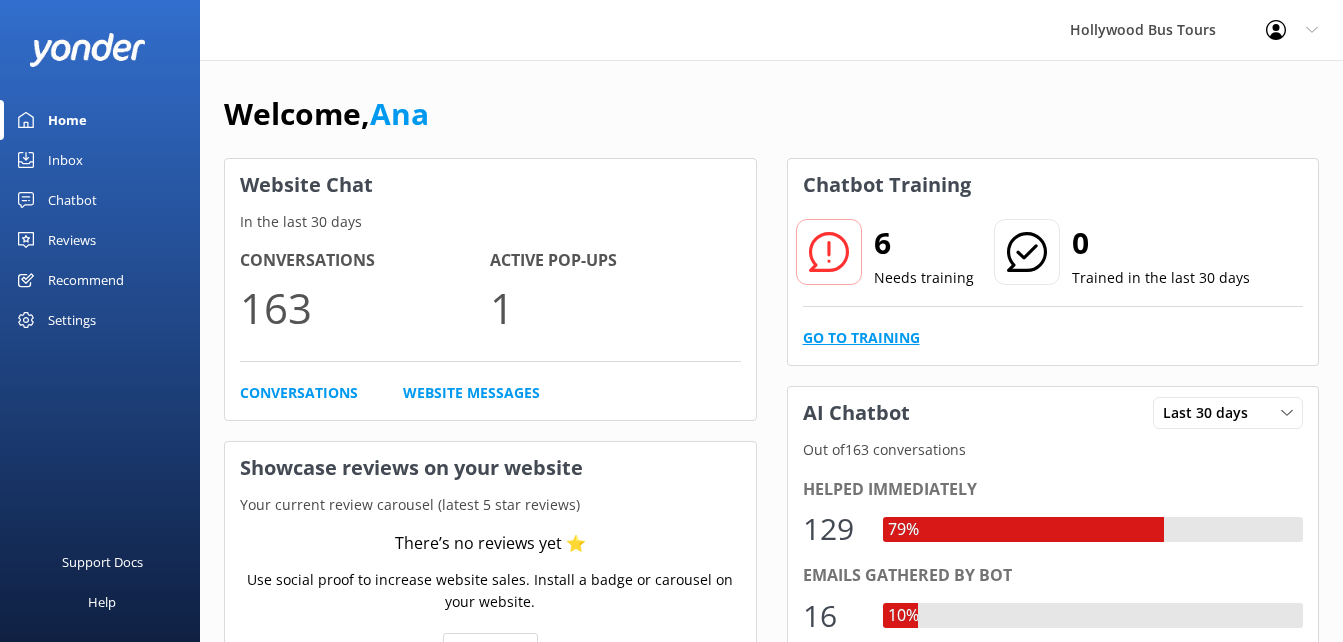 click on "Go to Training" at bounding box center (861, 338) 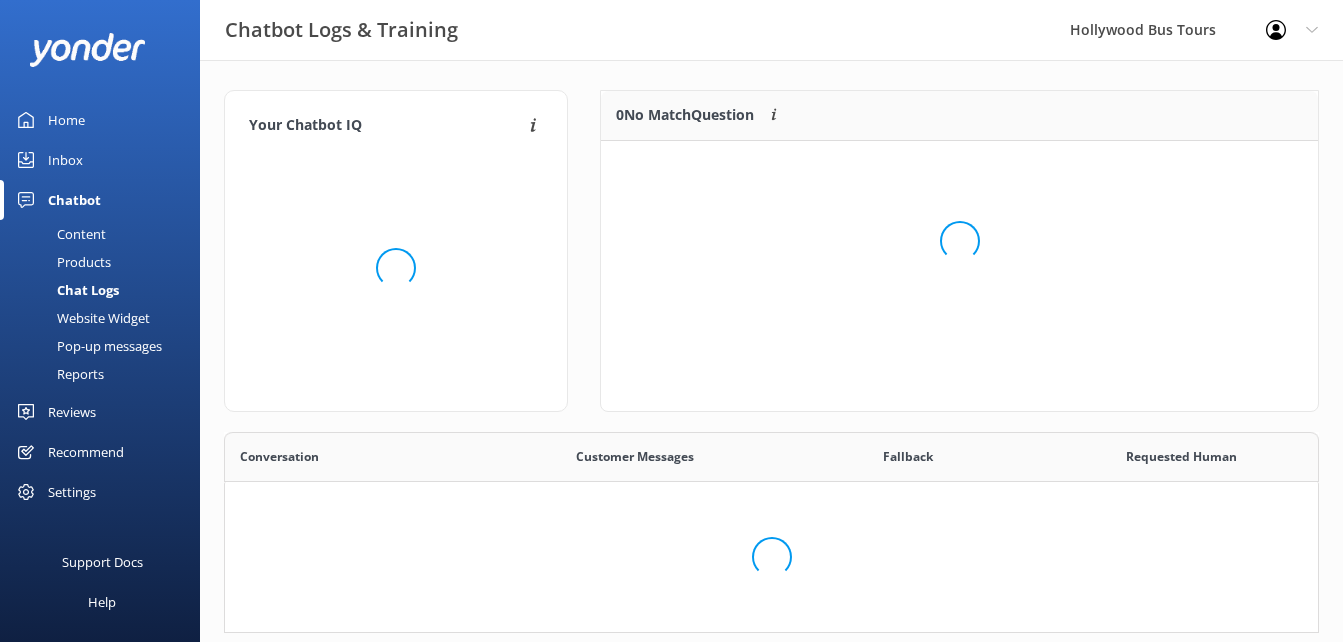 scroll, scrollTop: 16, scrollLeft: 16, axis: both 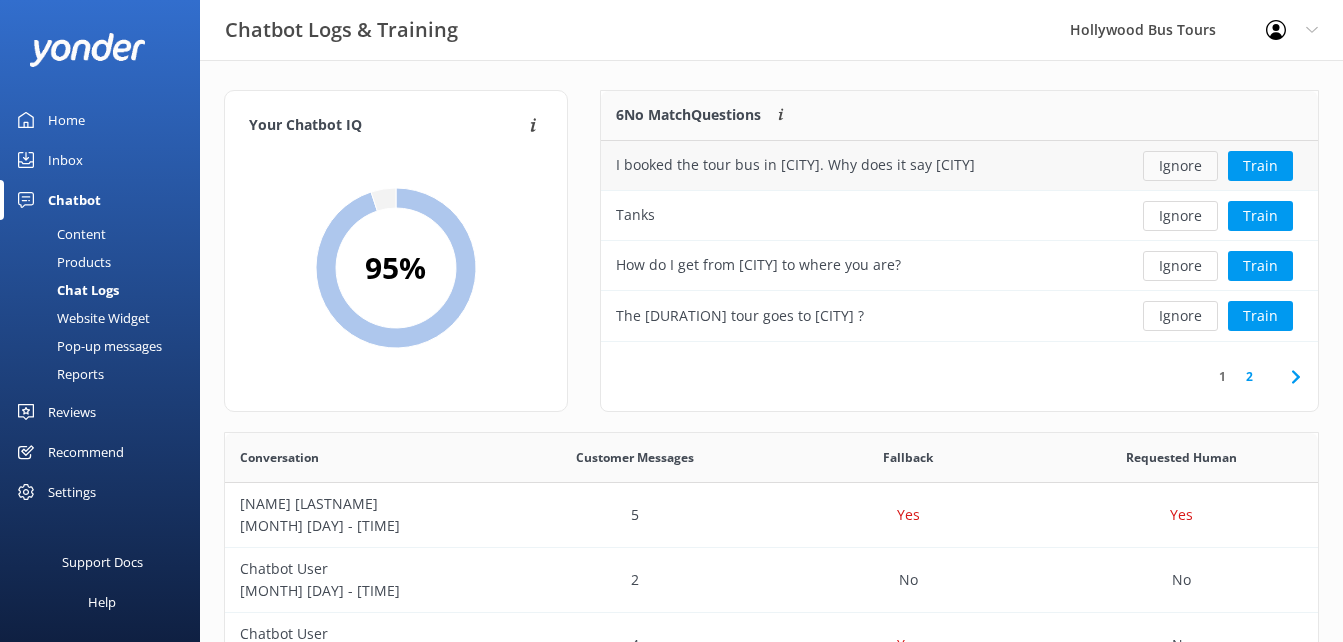 click on "Ignore" at bounding box center (1180, 166) 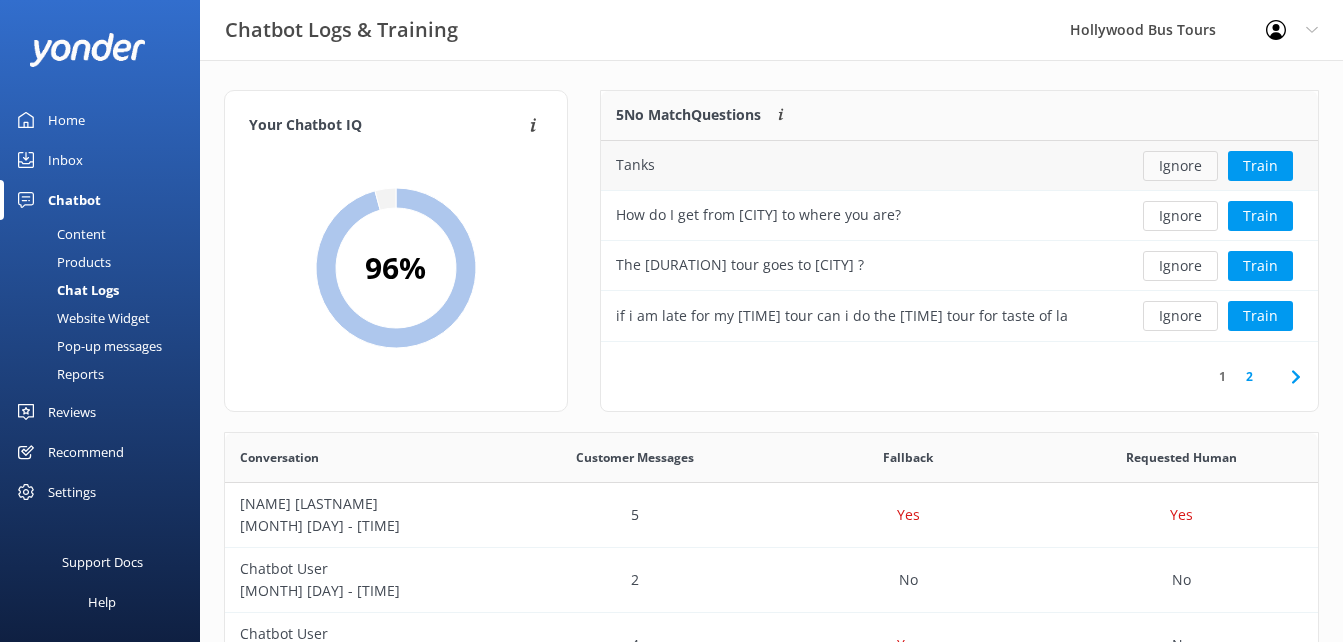 click on "Ignore" at bounding box center (1180, 166) 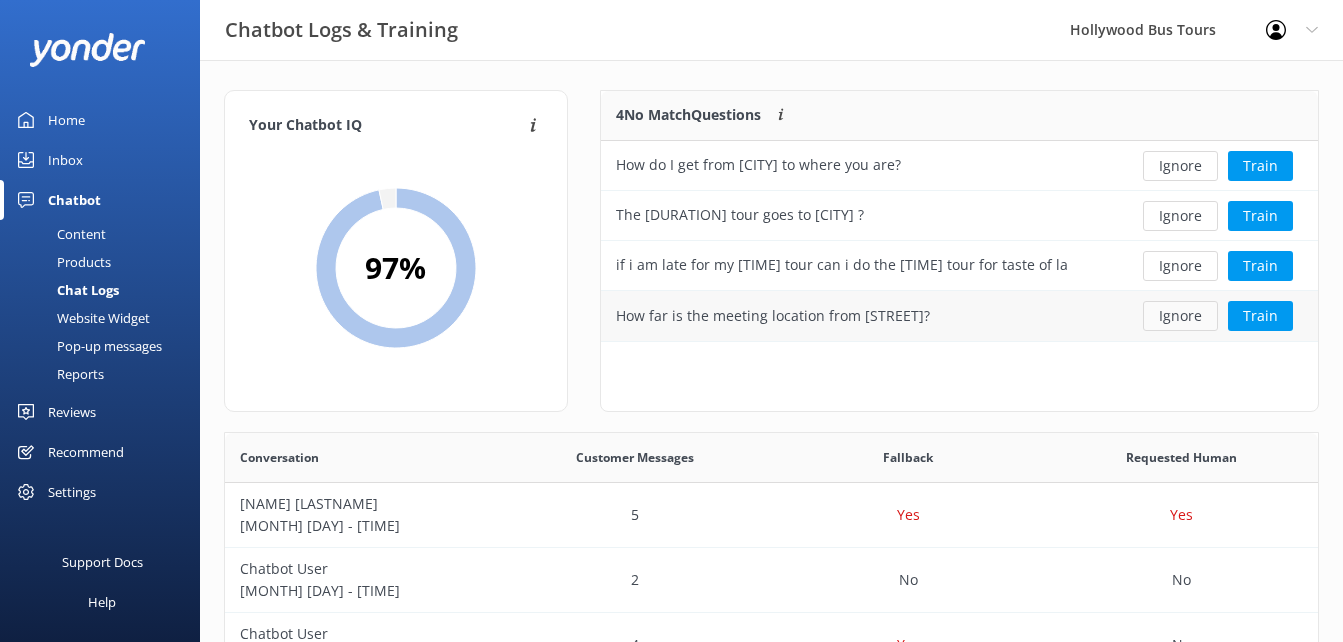 click on "Ignore" at bounding box center (1180, 316) 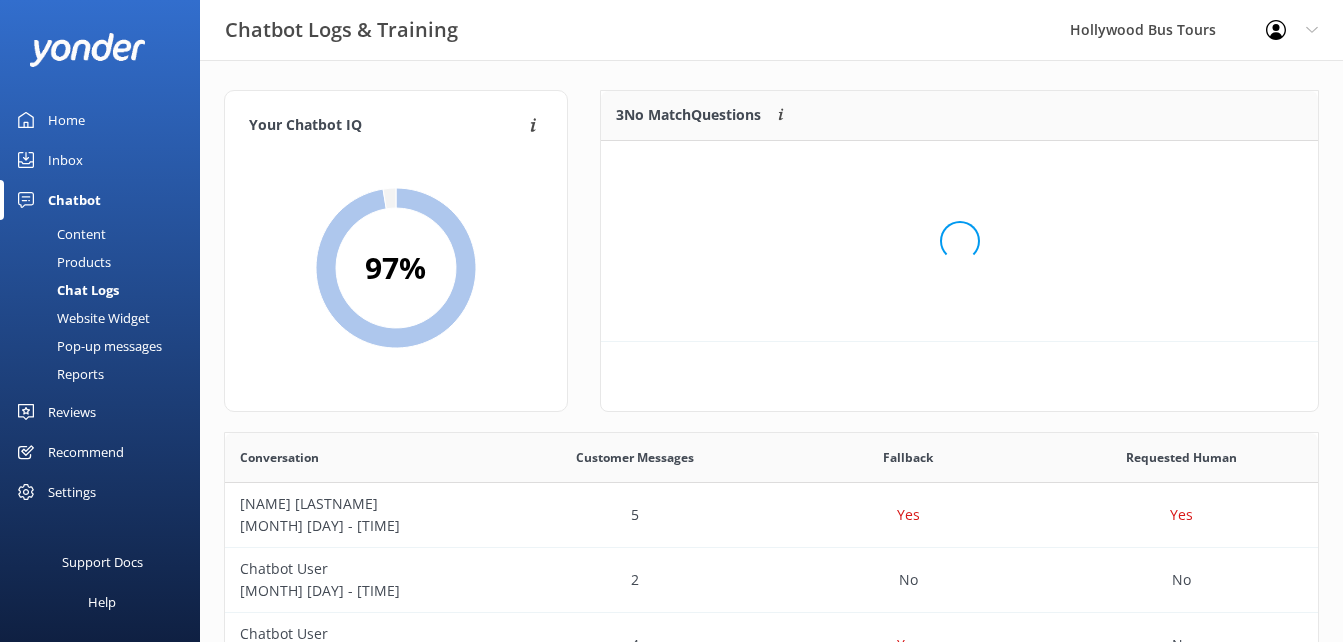 scroll, scrollTop: 186, scrollLeft: 703, axis: both 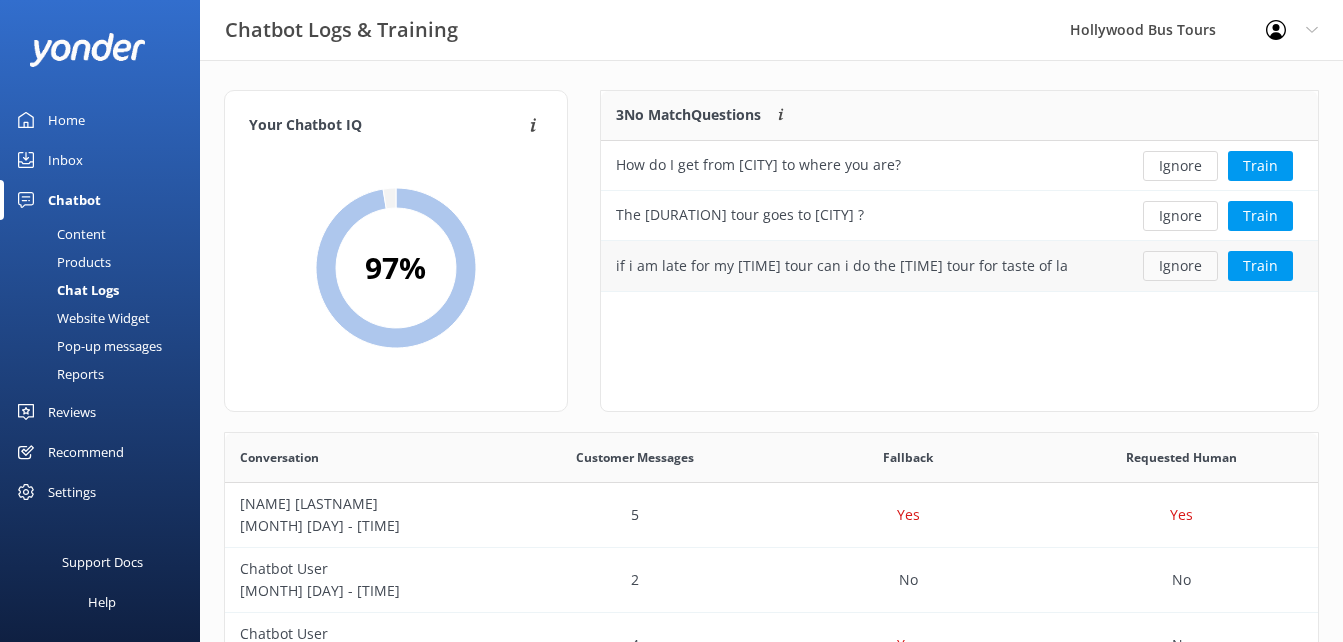 click on "Ignore" at bounding box center (1180, 266) 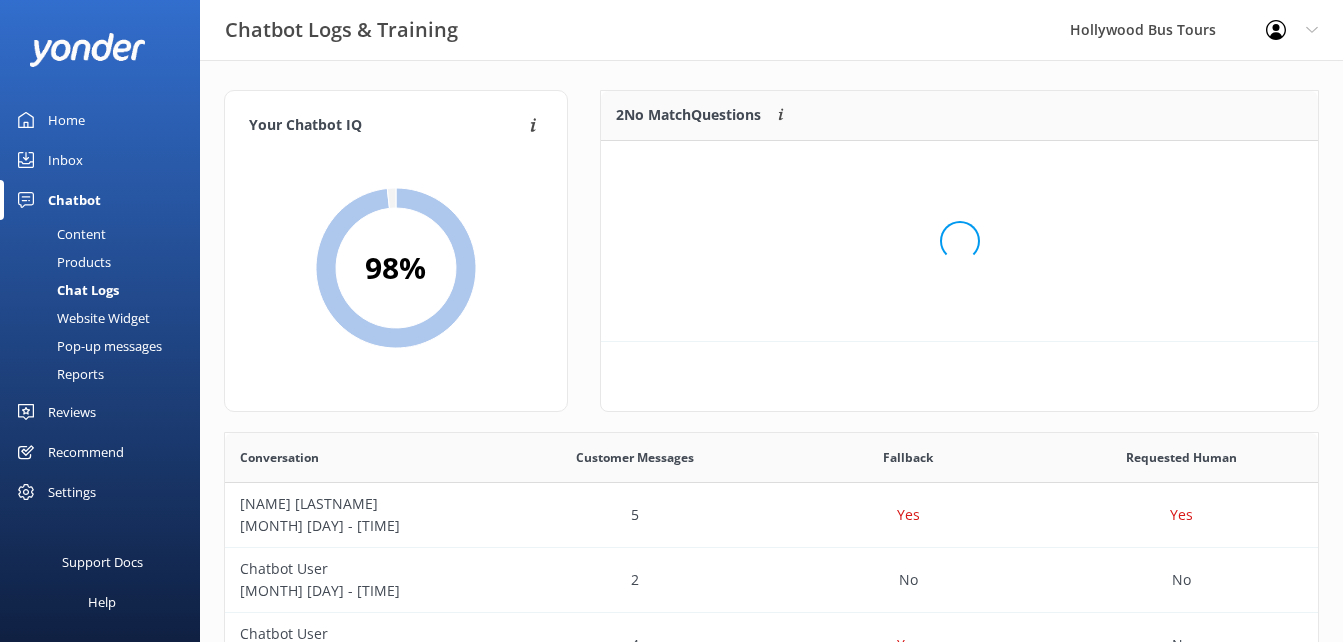 scroll, scrollTop: 16, scrollLeft: 16, axis: both 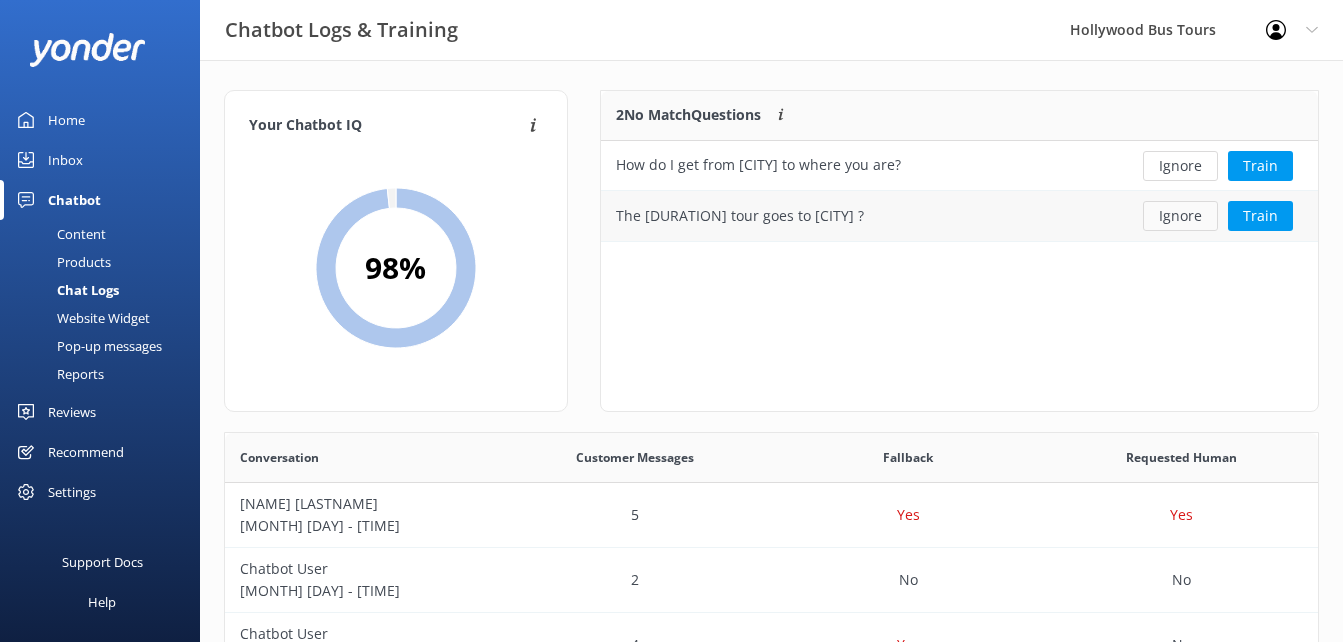 click on "Ignore" at bounding box center (1180, 216) 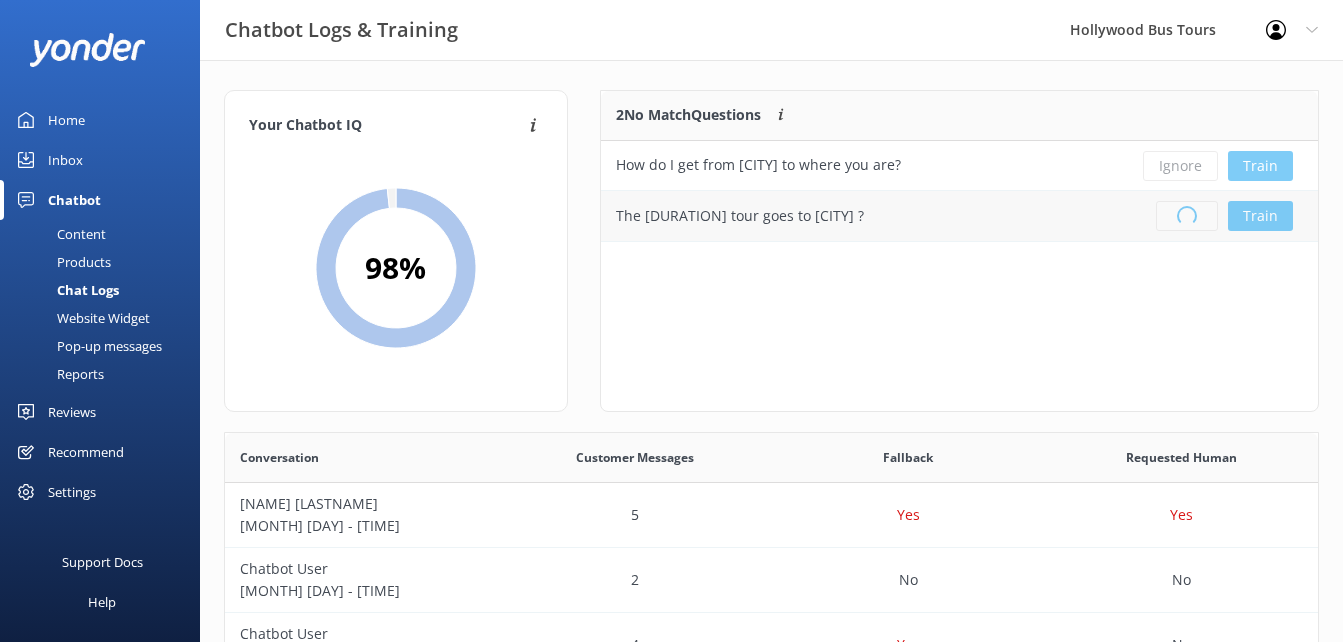 scroll, scrollTop: 16, scrollLeft: 16, axis: both 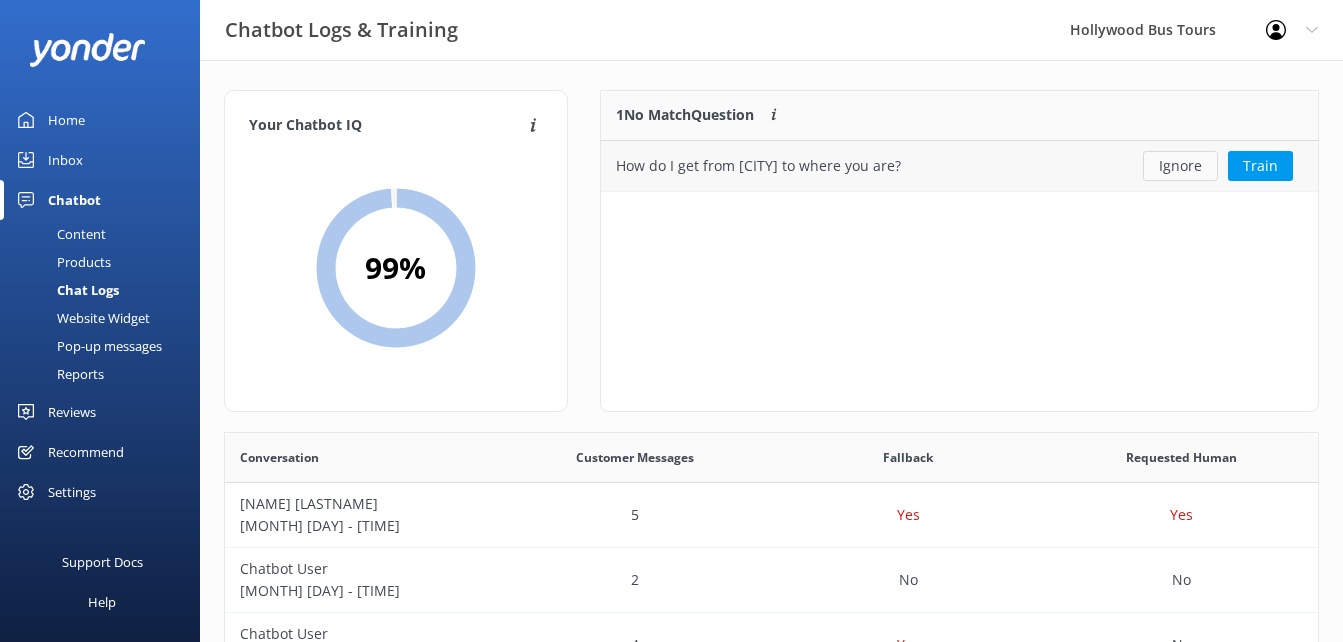 click on "Ignore" at bounding box center (1180, 166) 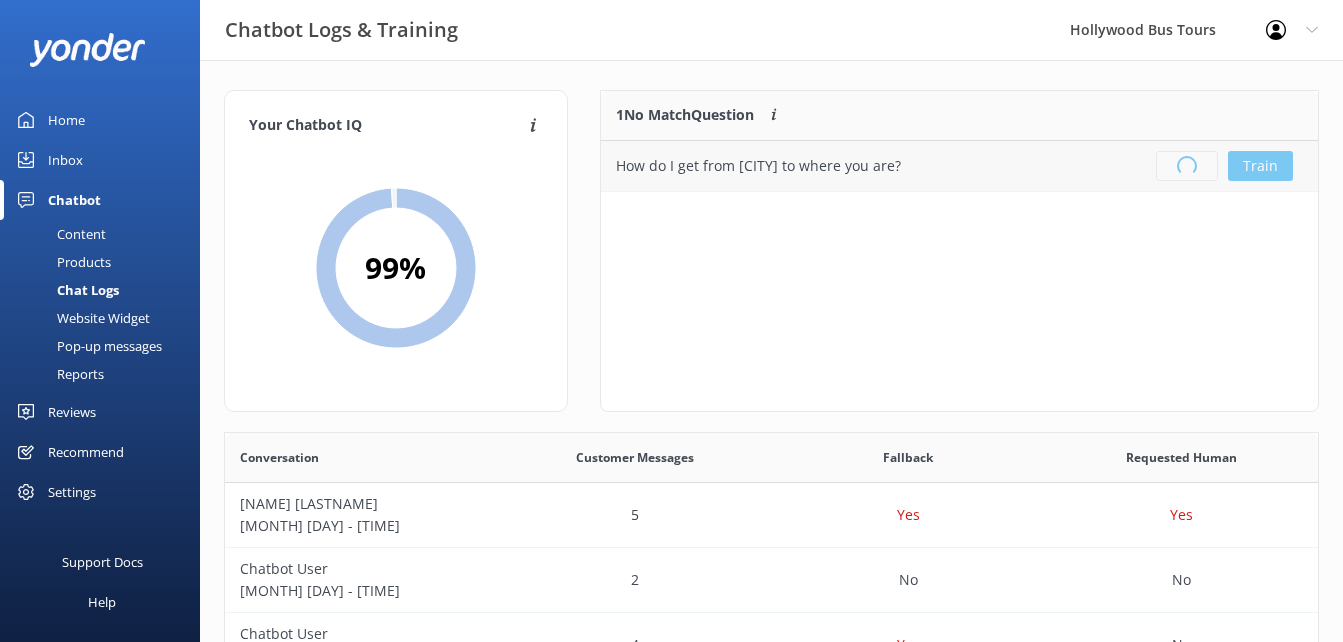 scroll, scrollTop: 16, scrollLeft: 16, axis: both 